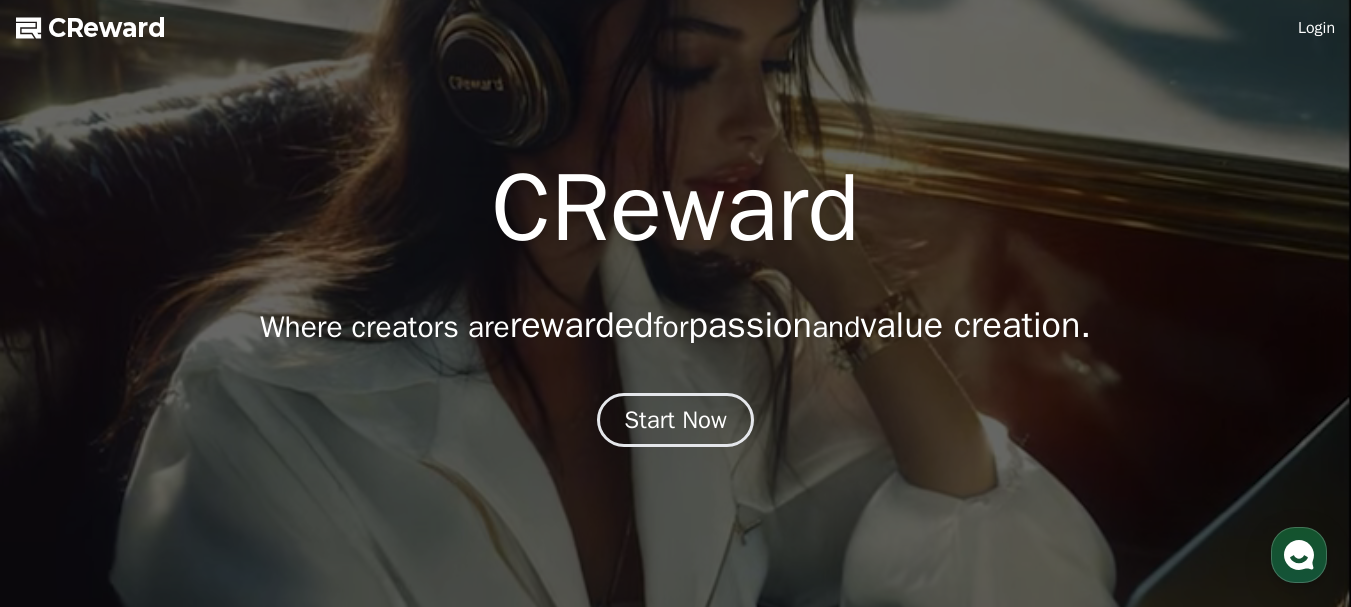 scroll, scrollTop: 0, scrollLeft: 0, axis: both 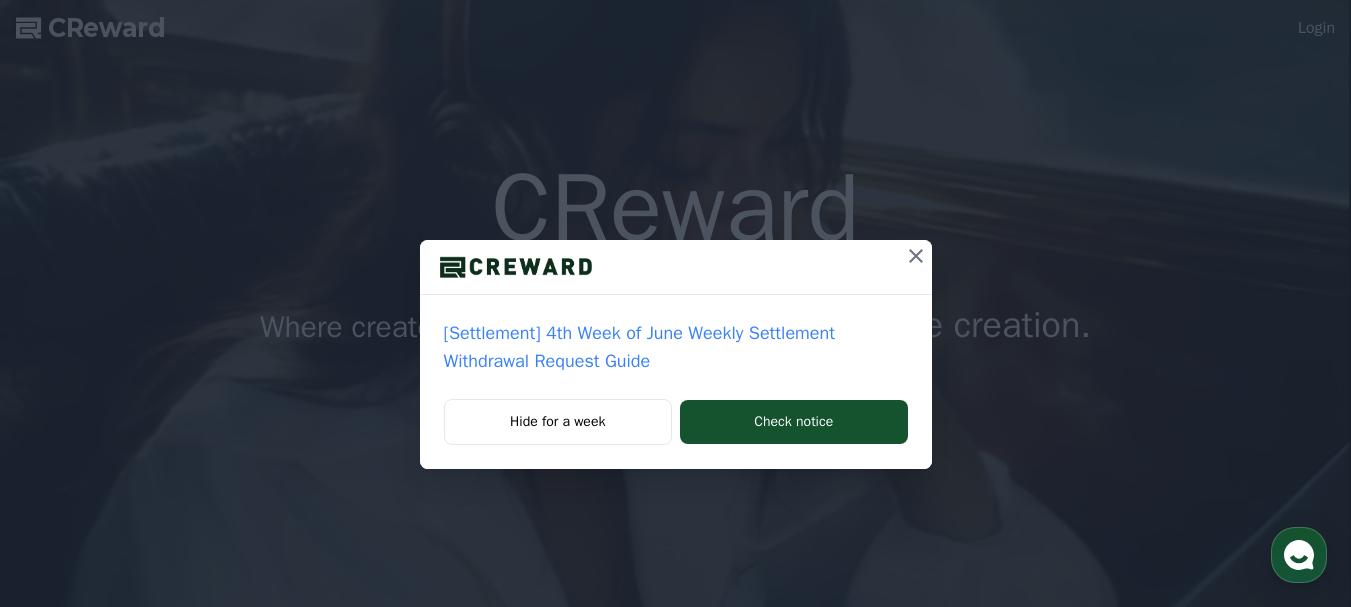 click 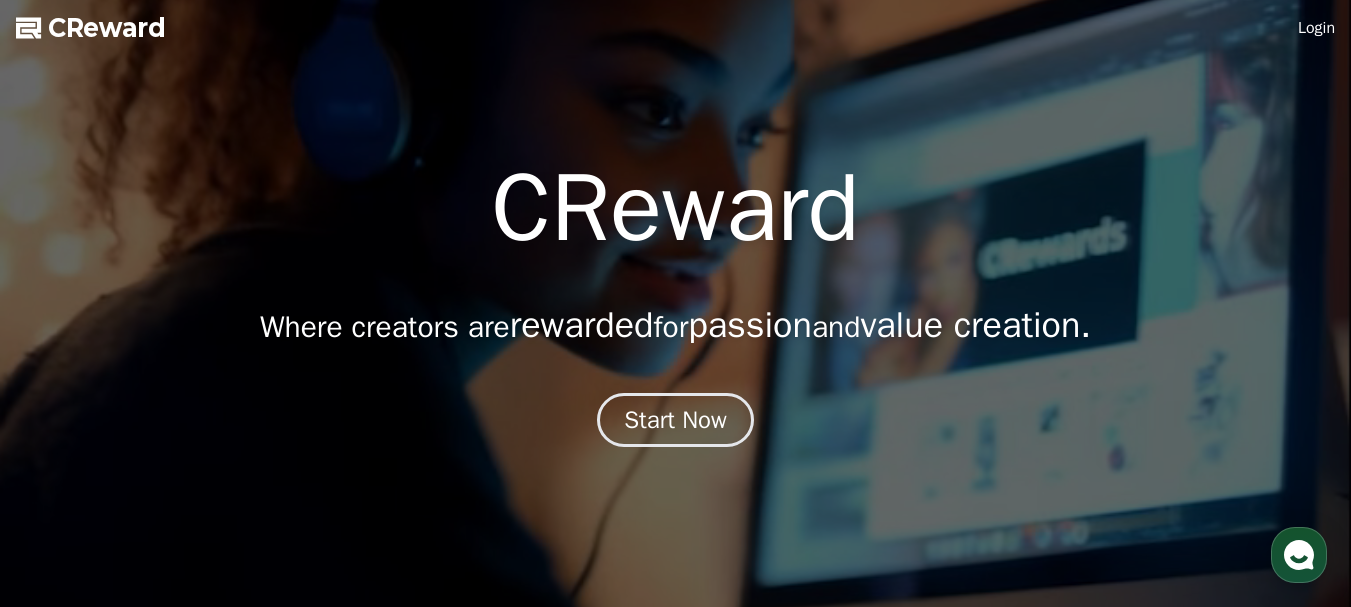 click on "Login" at bounding box center (1316, 28) 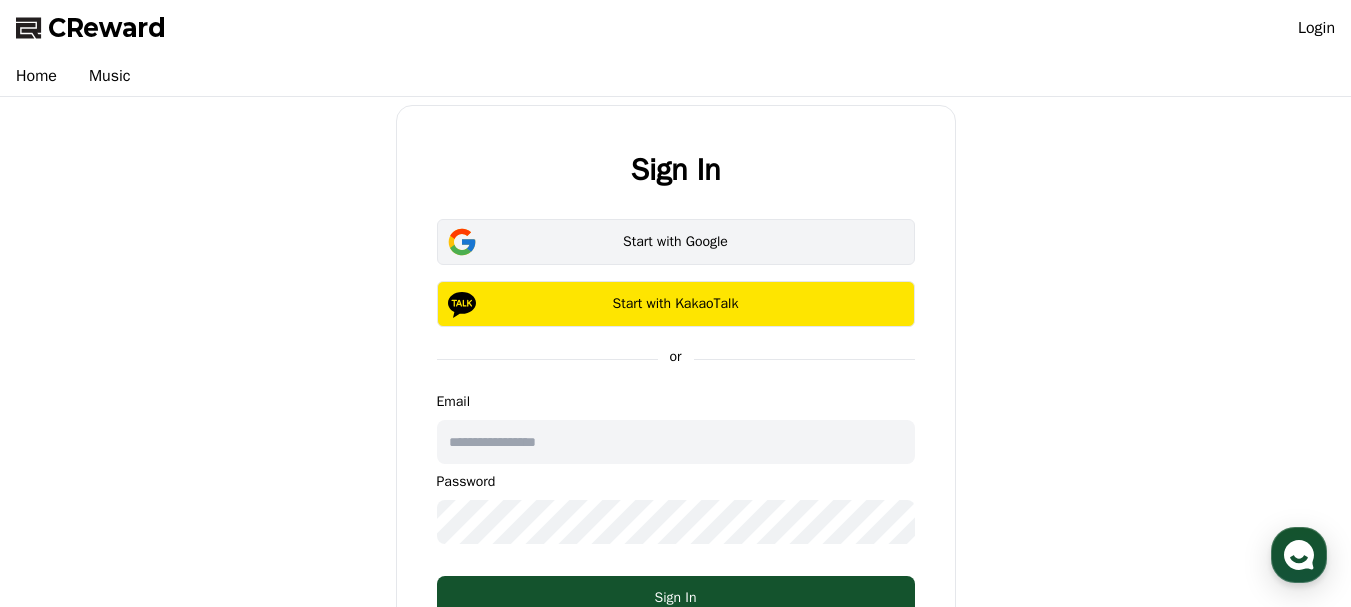 click on "Start with Google" at bounding box center (676, 242) 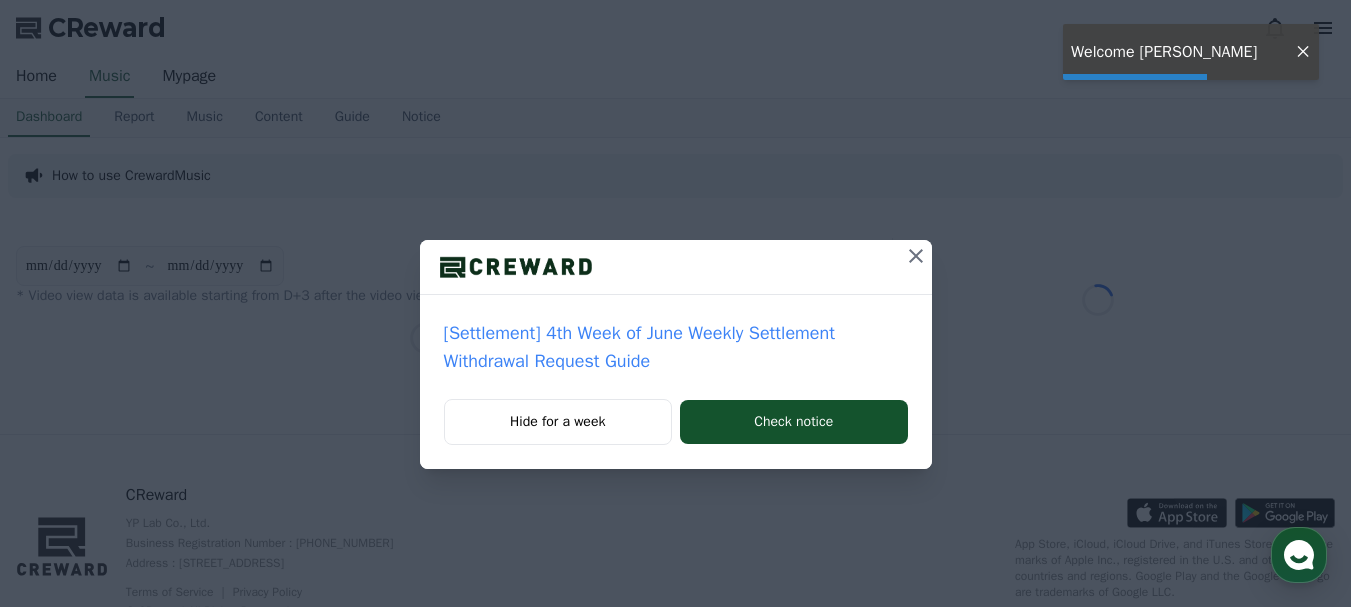 scroll, scrollTop: 0, scrollLeft: 0, axis: both 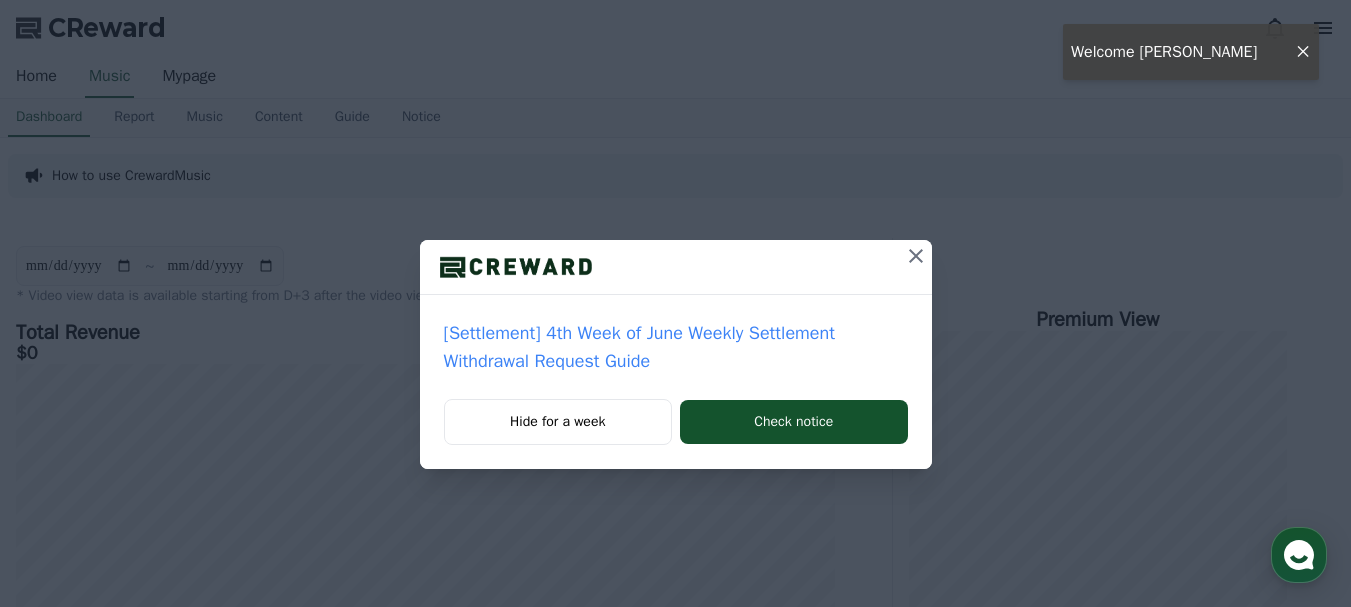 click 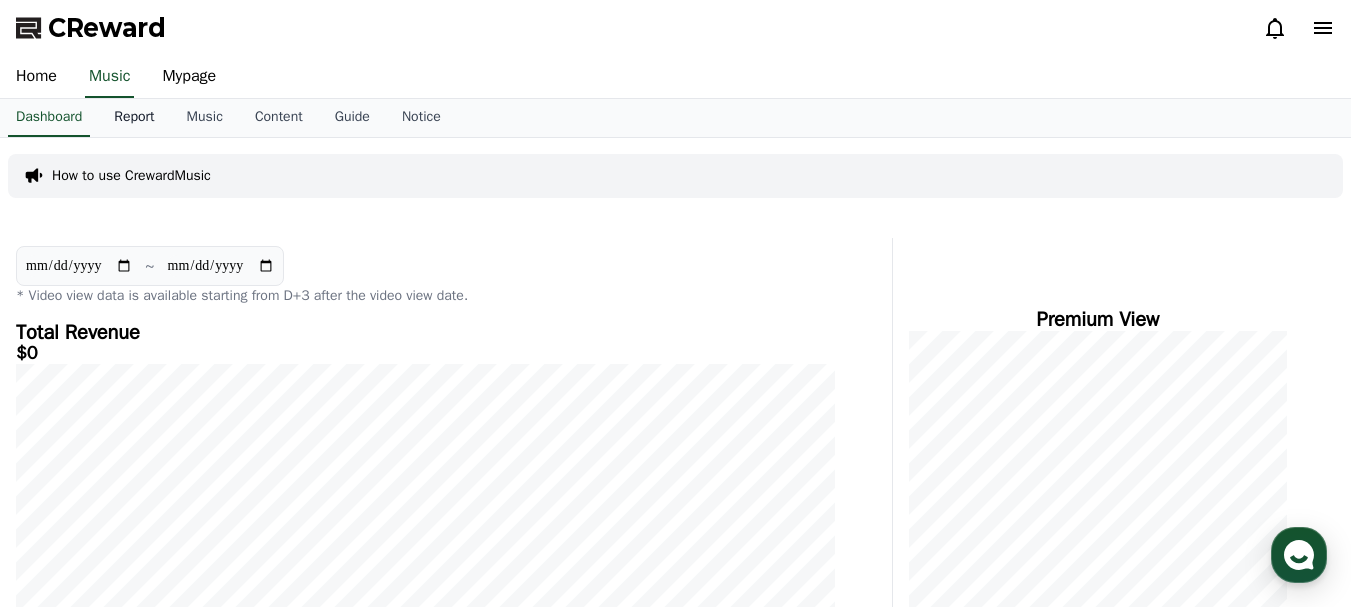 click on "Report" at bounding box center (134, 118) 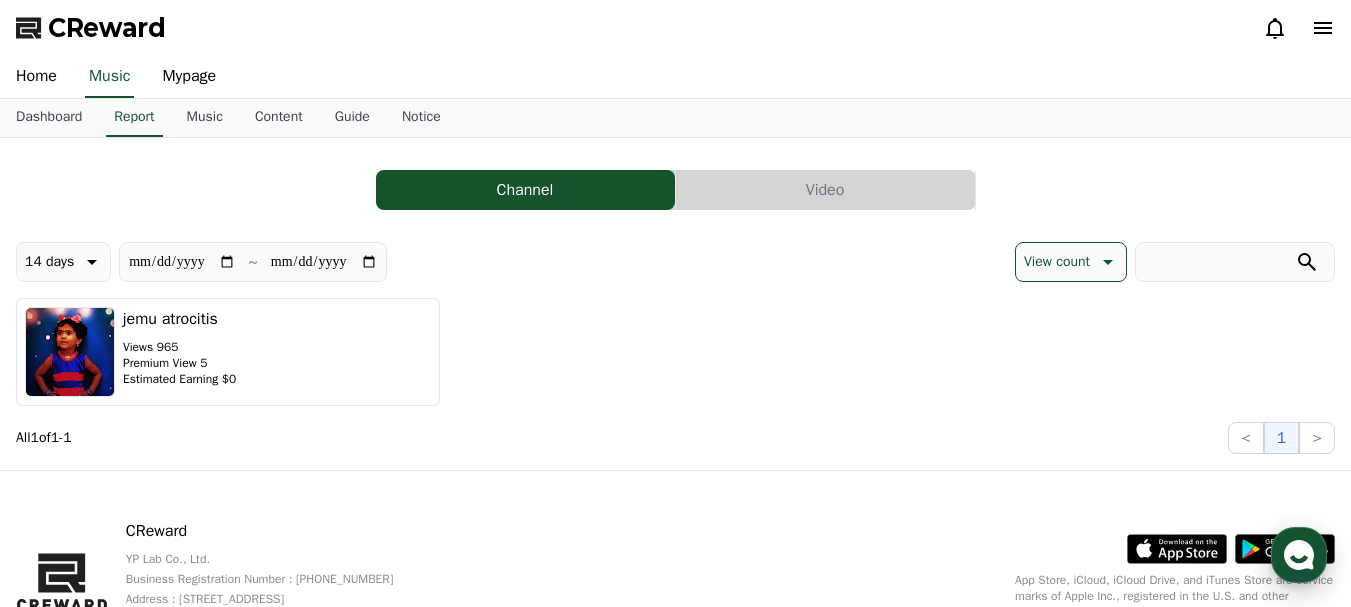 click 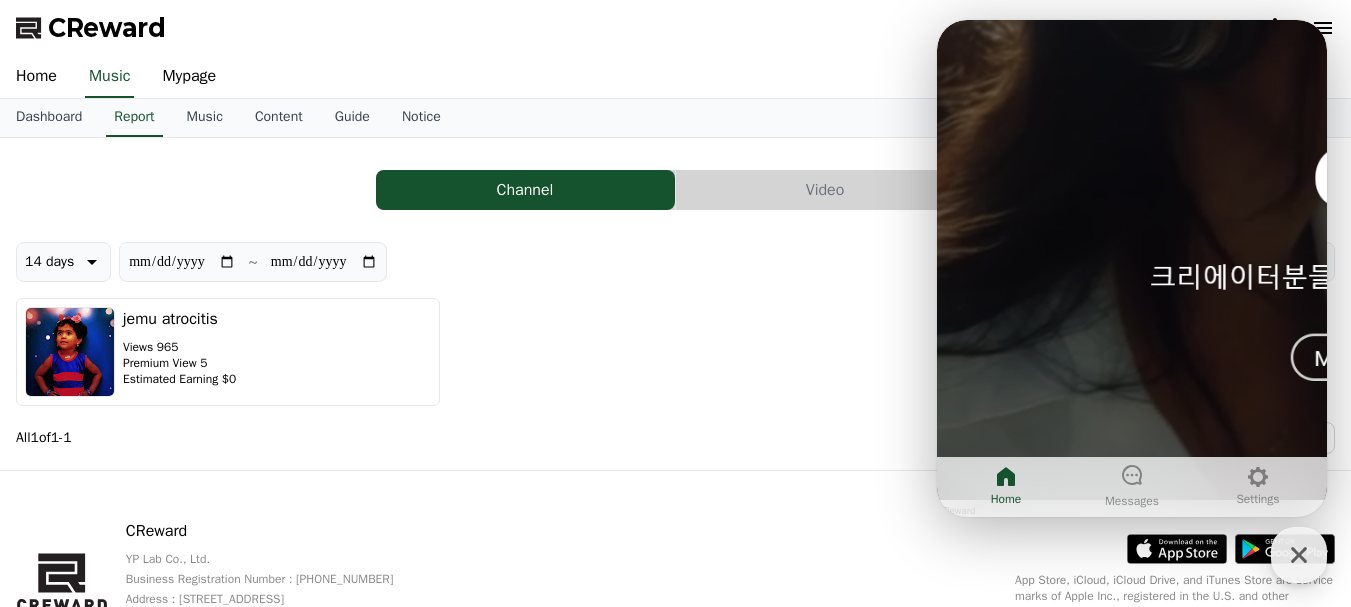 click on "sir 1000 view how much reveneu" at bounding box center (1132, 623) 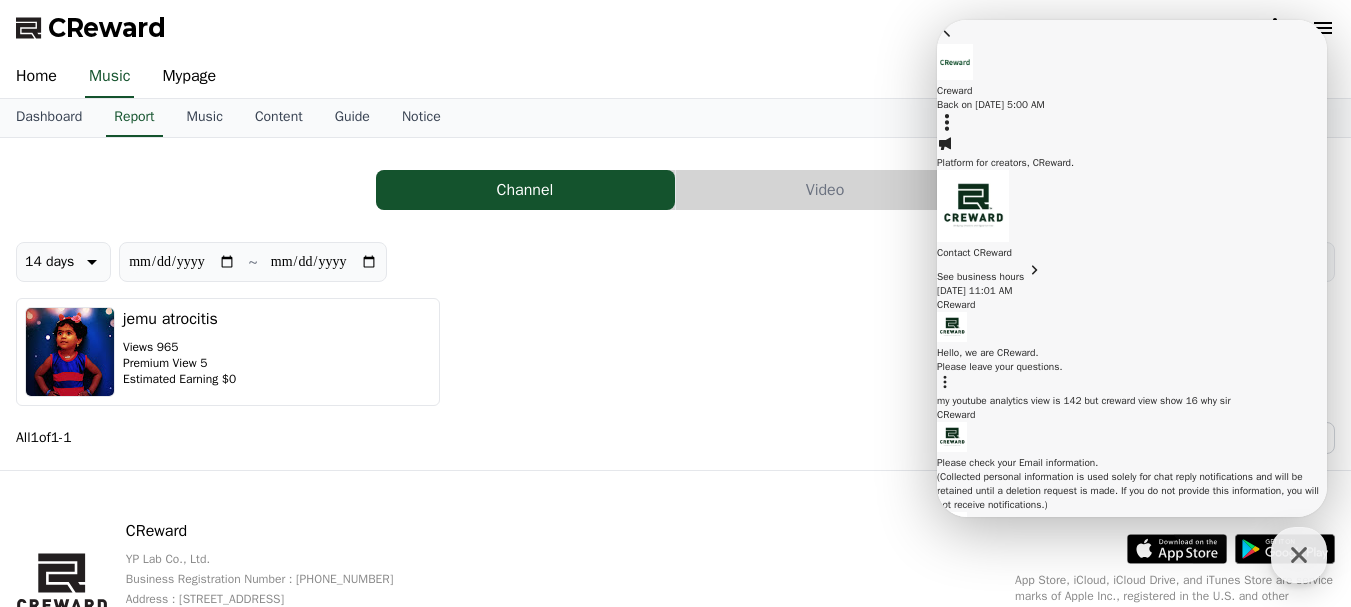 scroll, scrollTop: 1133, scrollLeft: 0, axis: vertical 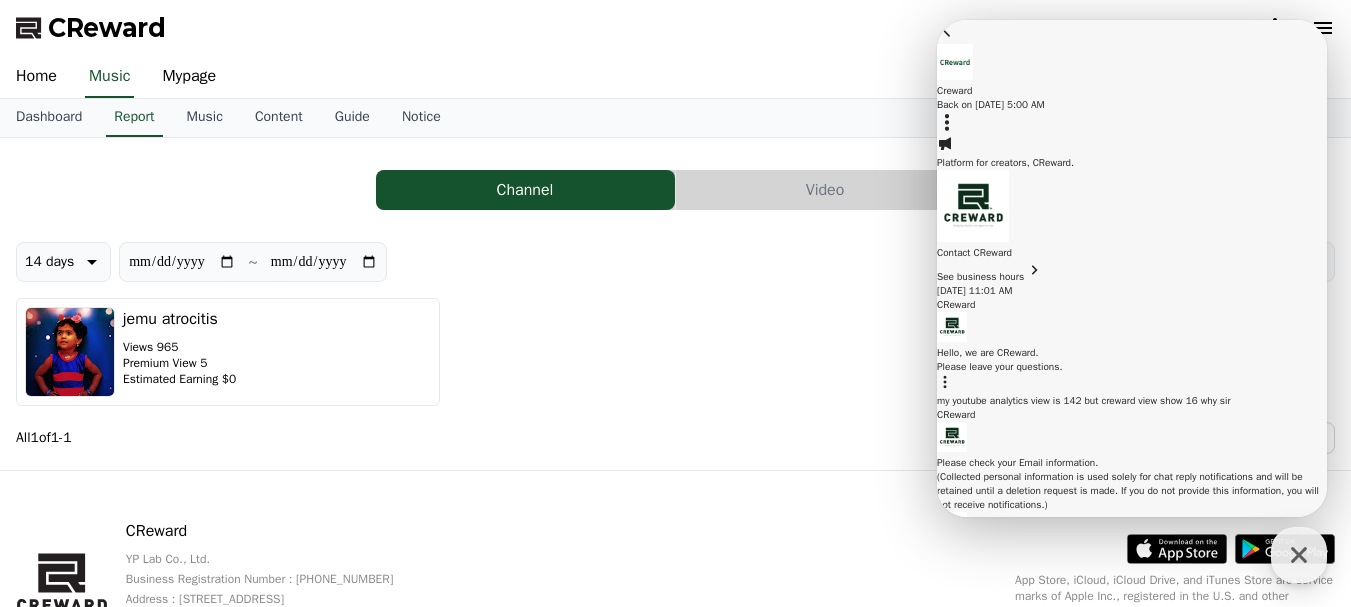 click on "jemu atrocitis   Views 965   Premium View 5   Estimated Earning $0" at bounding box center [675, 352] 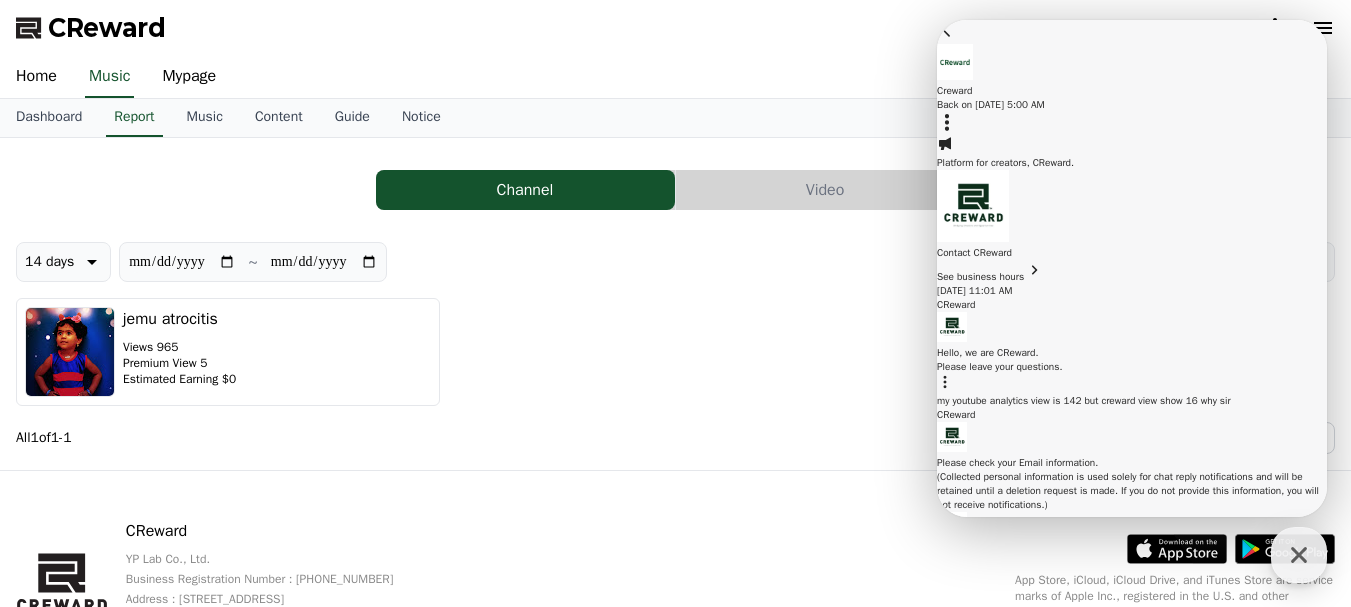 click 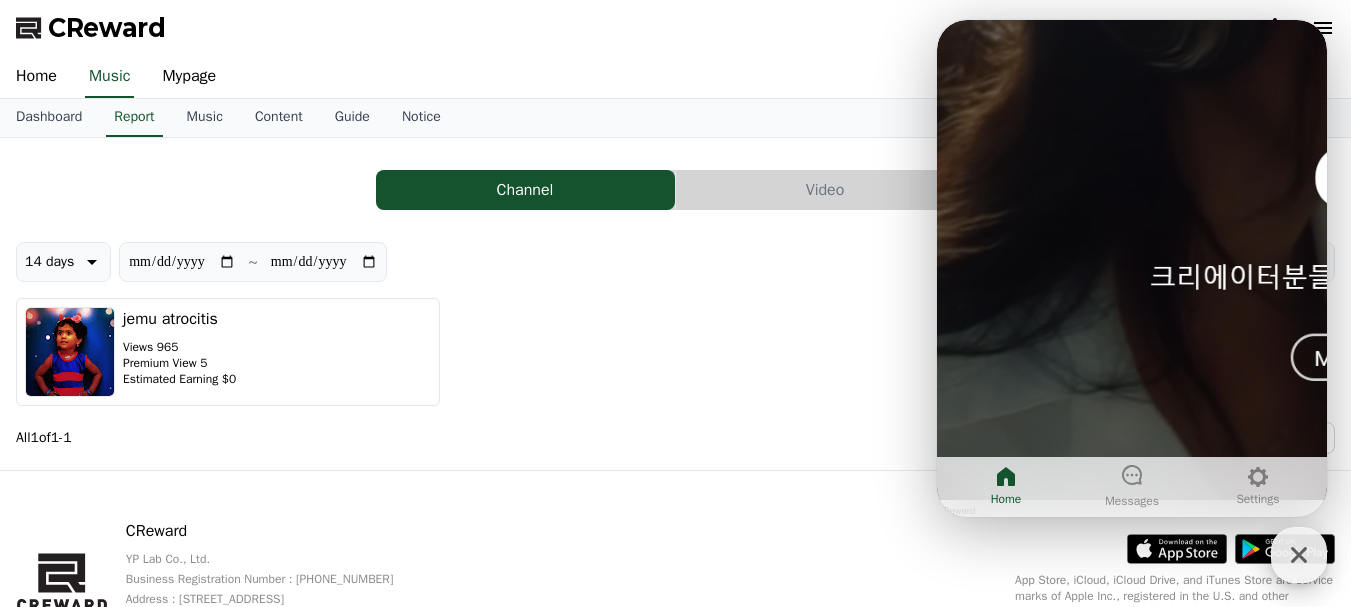 click 